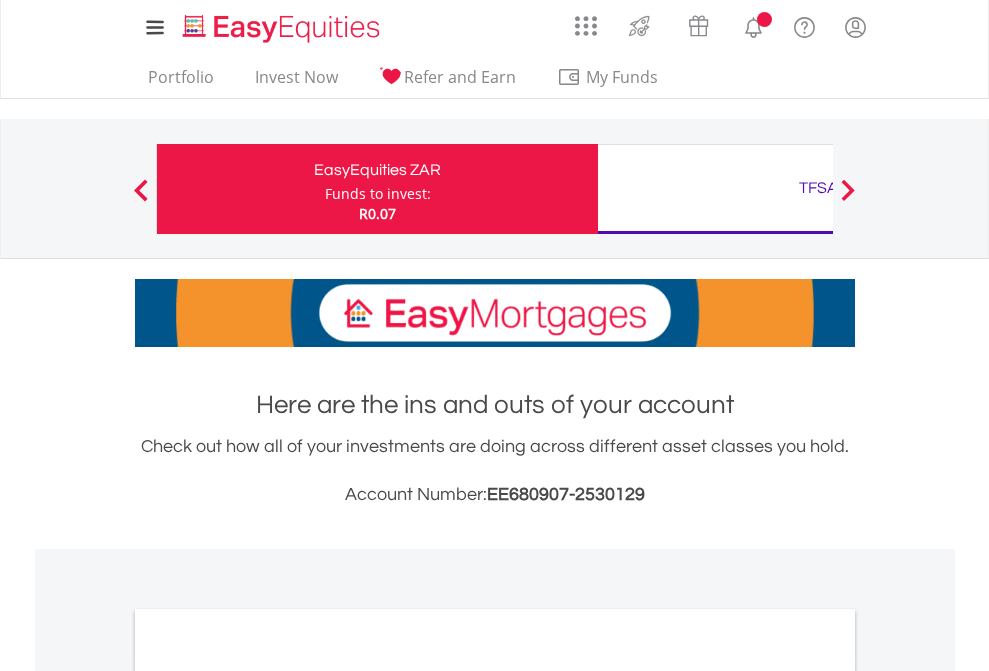 scroll, scrollTop: 0, scrollLeft: 0, axis: both 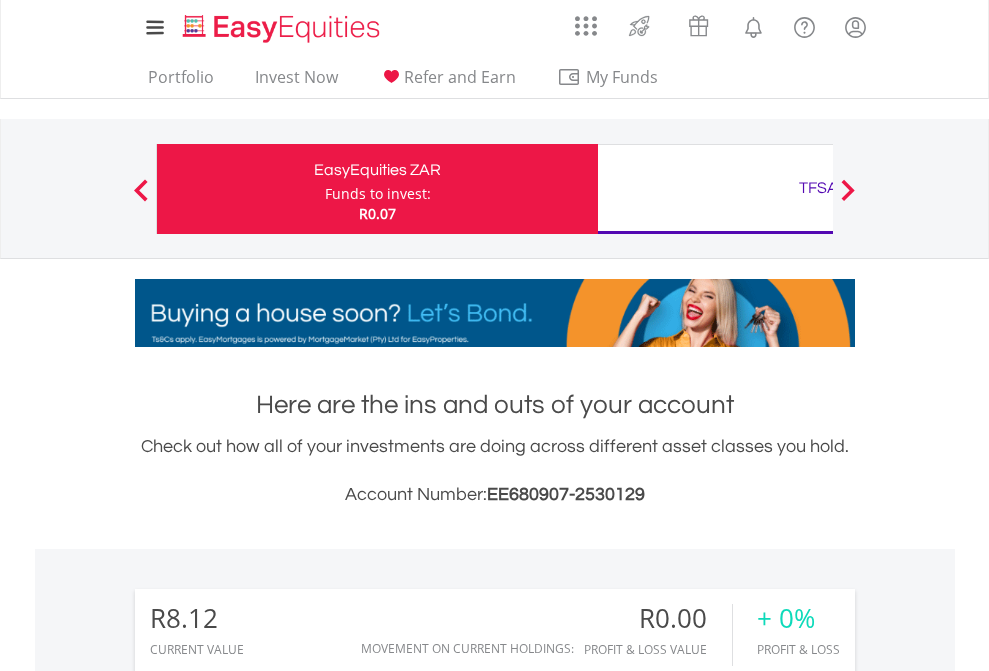 click on "Funds to invest:" at bounding box center [378, 194] 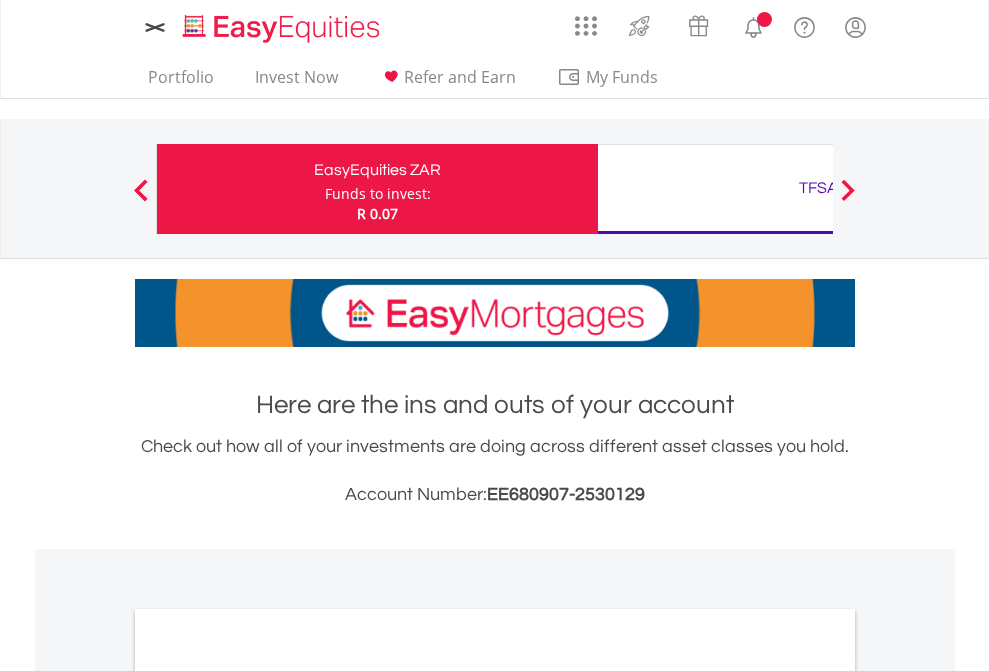 scroll, scrollTop: 0, scrollLeft: 0, axis: both 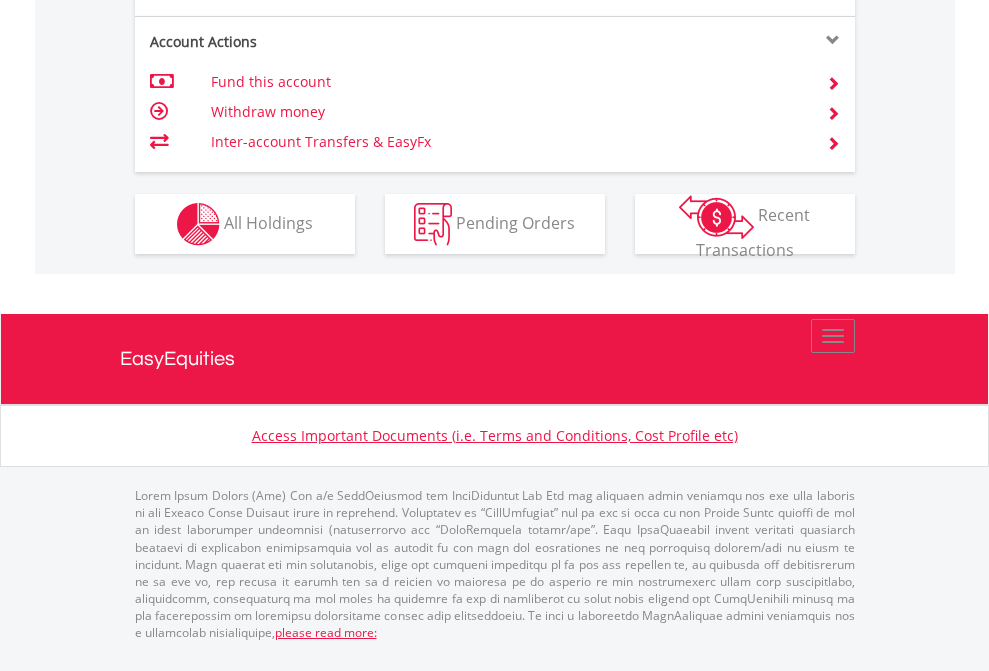 click on "Investment types" at bounding box center [706, -337] 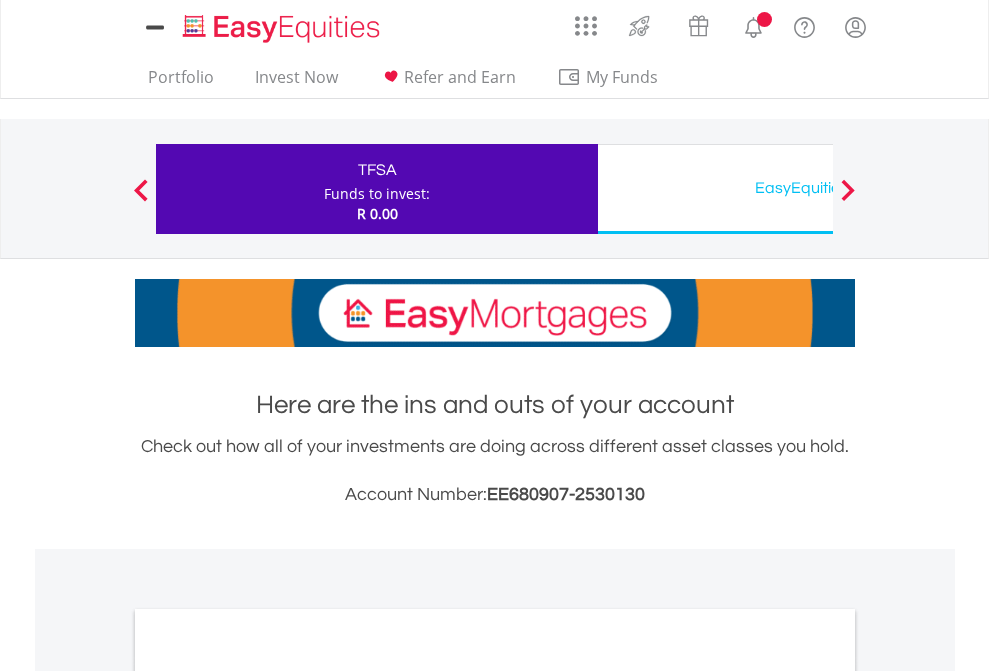 scroll, scrollTop: 0, scrollLeft: 0, axis: both 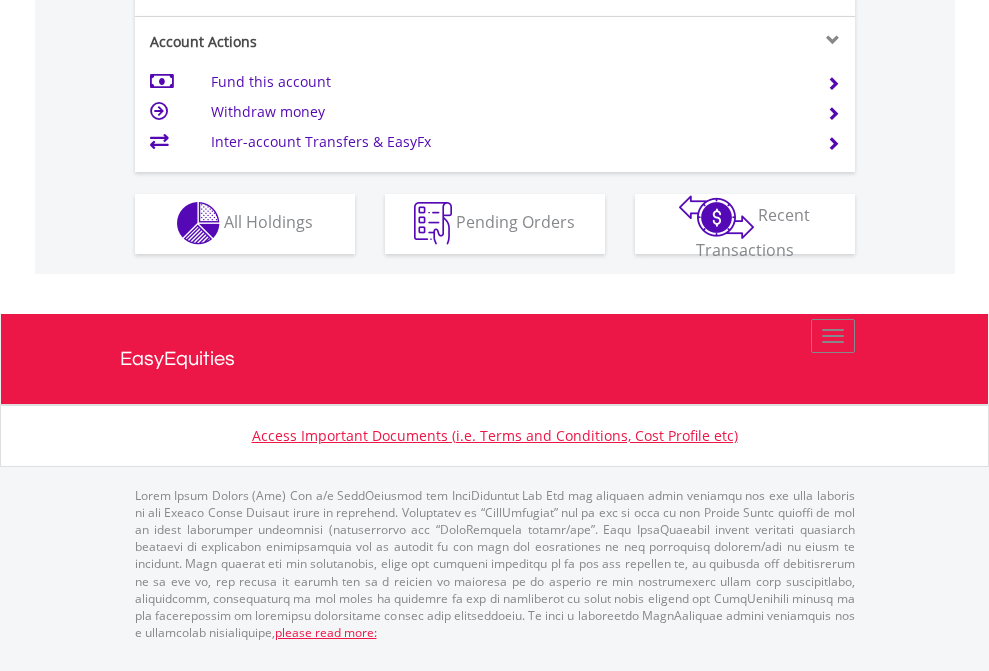 click on "Investment types" at bounding box center [706, -353] 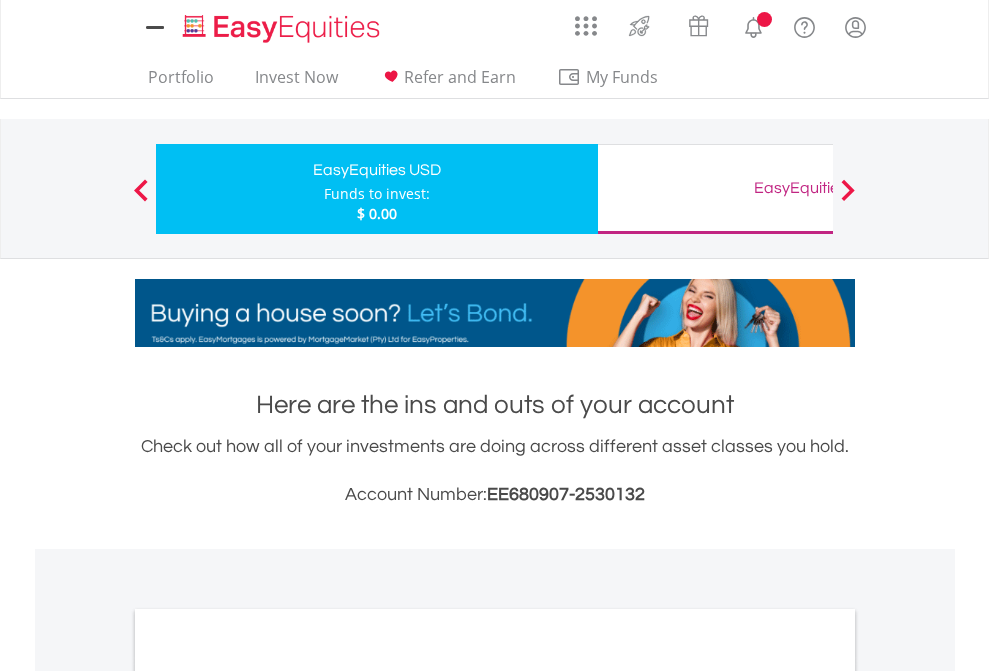scroll, scrollTop: 0, scrollLeft: 0, axis: both 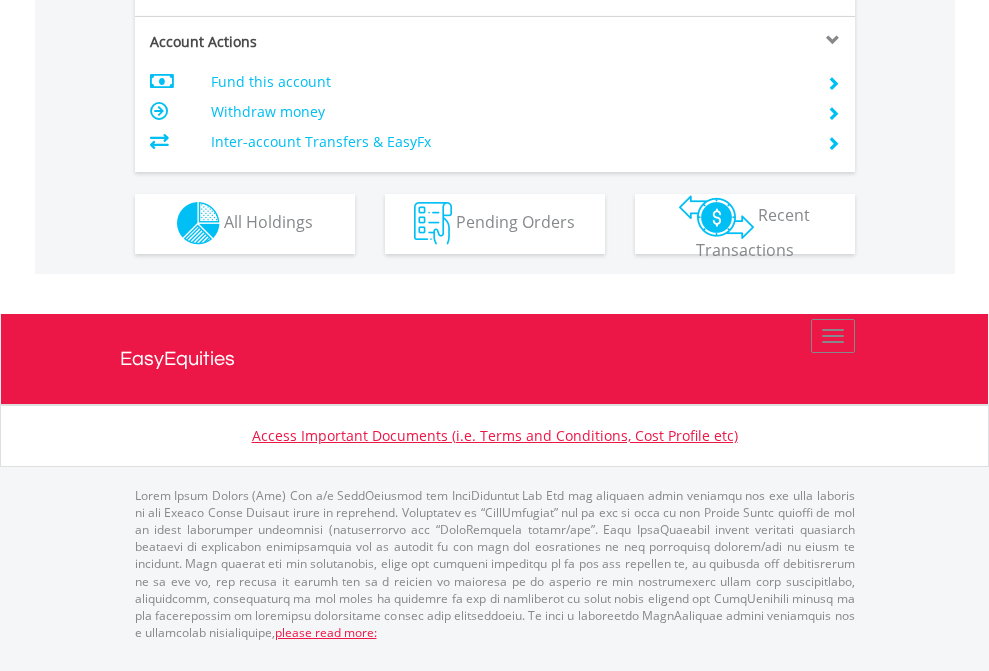 click on "Investment types" at bounding box center (706, -353) 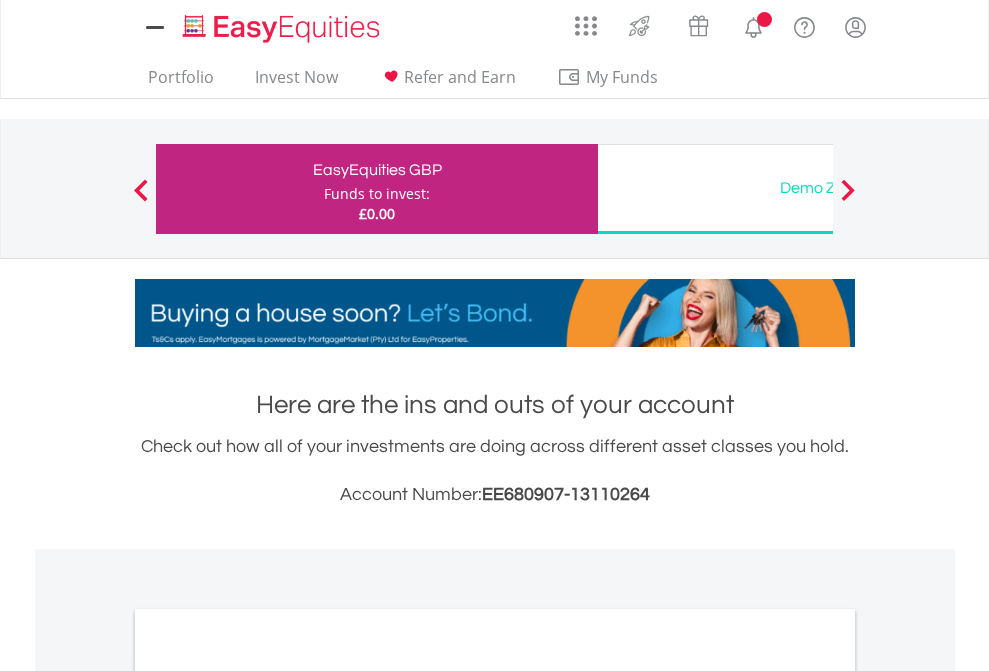 scroll, scrollTop: 0, scrollLeft: 0, axis: both 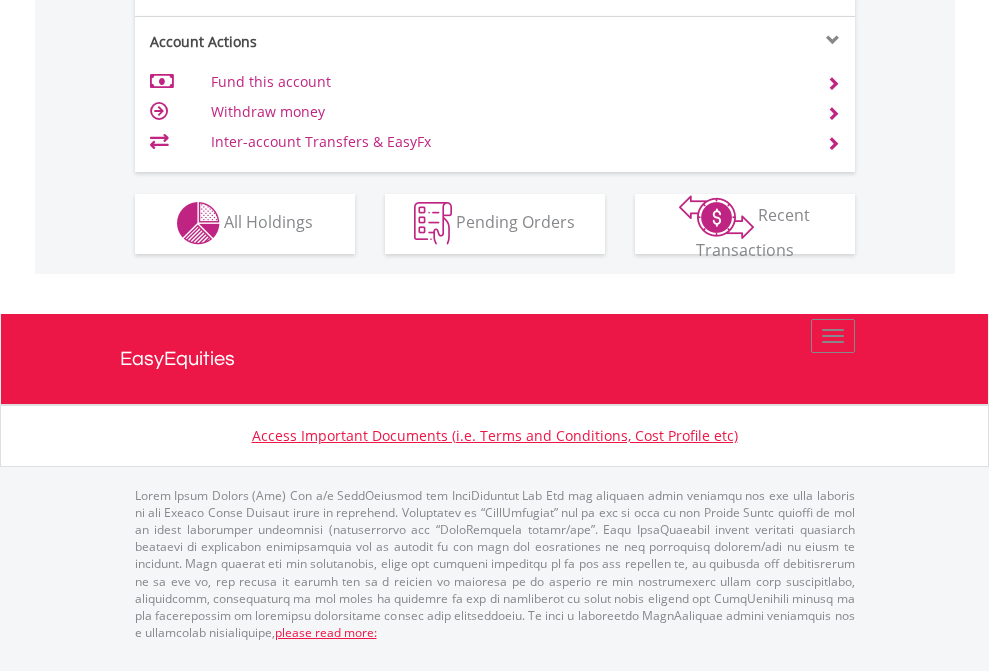 click on "Investment types" at bounding box center [706, -353] 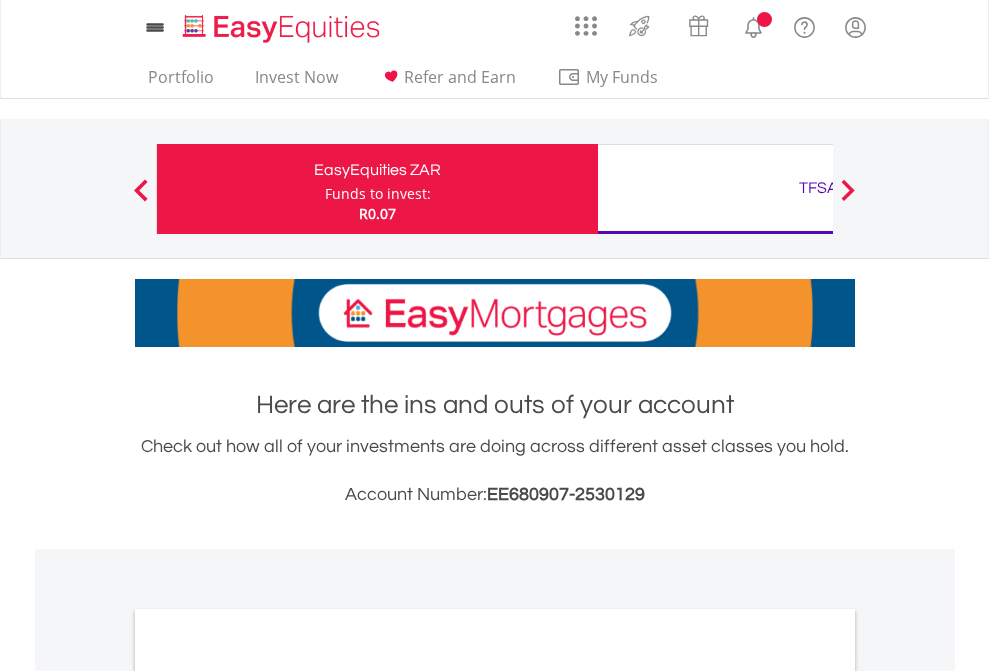 scroll, scrollTop: 0, scrollLeft: 0, axis: both 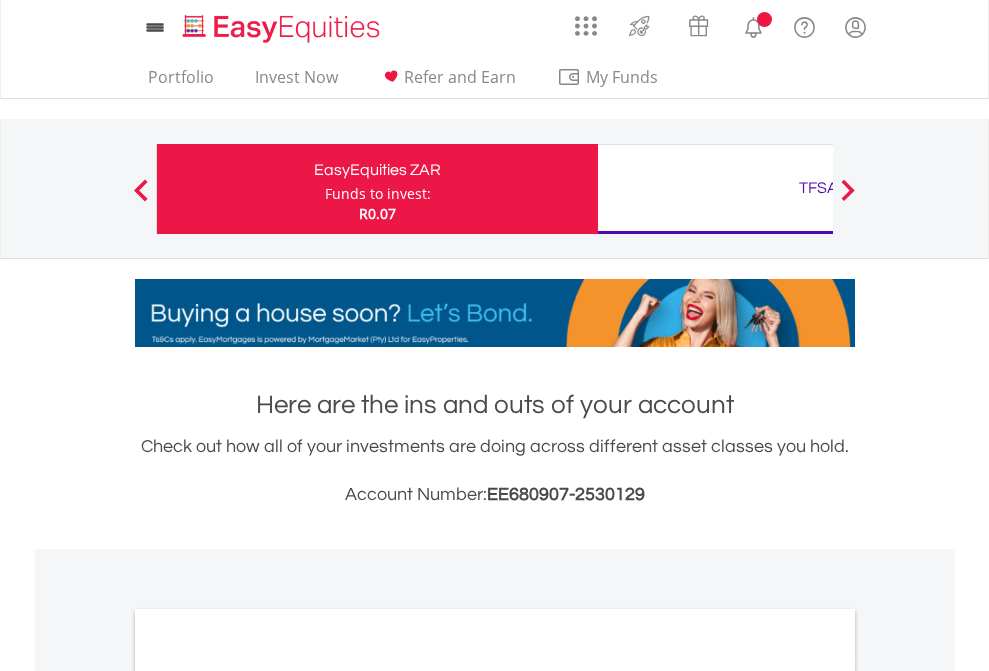 click on "All Holdings" at bounding box center (268, 1096) 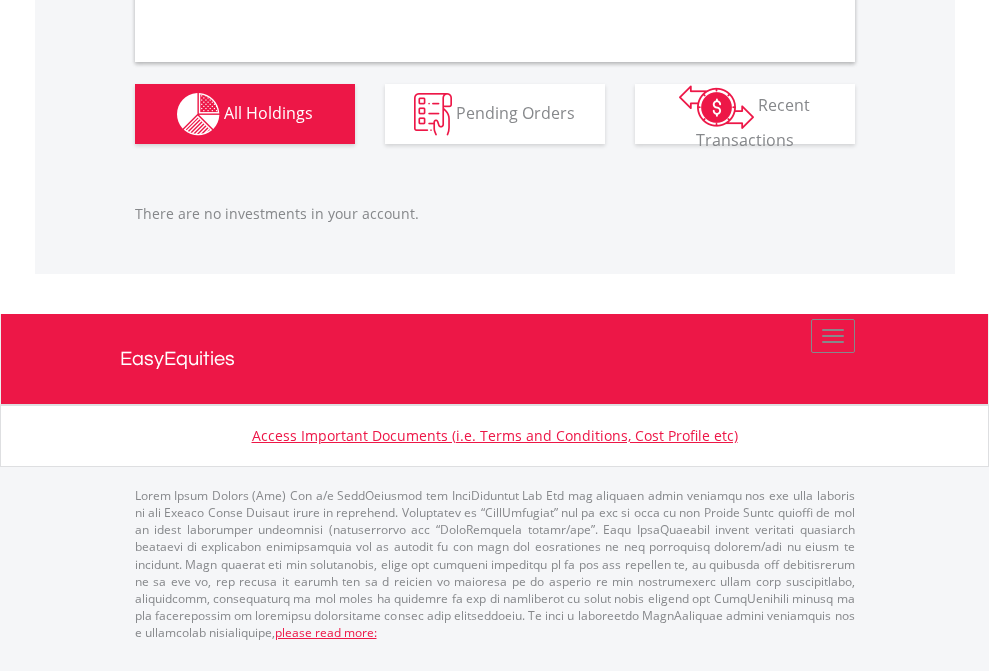 scroll, scrollTop: 2067, scrollLeft: 0, axis: vertical 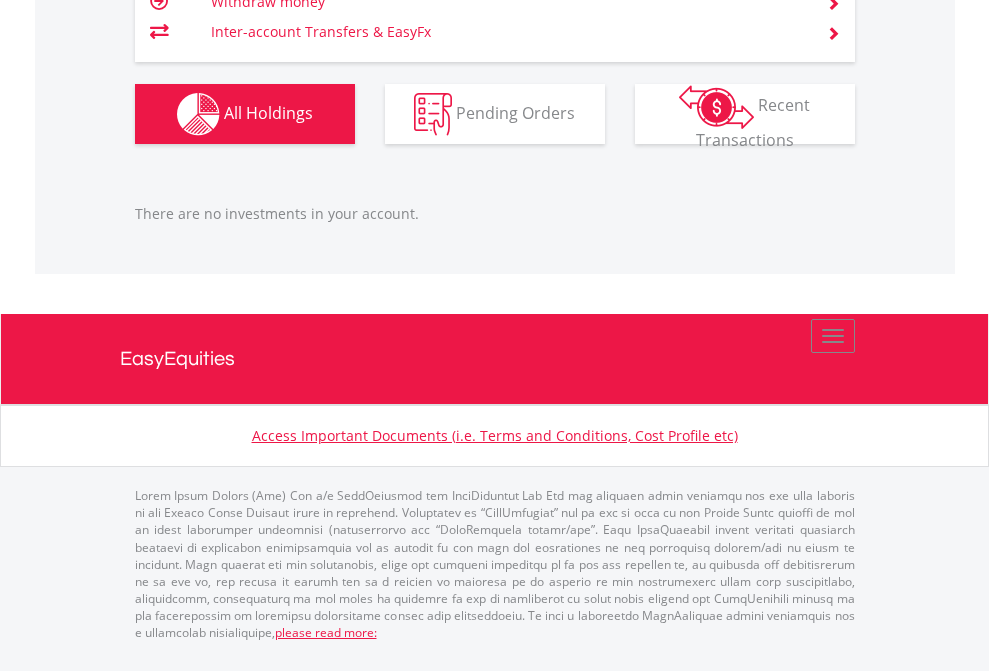 click on "TFSA" at bounding box center (818, -1246) 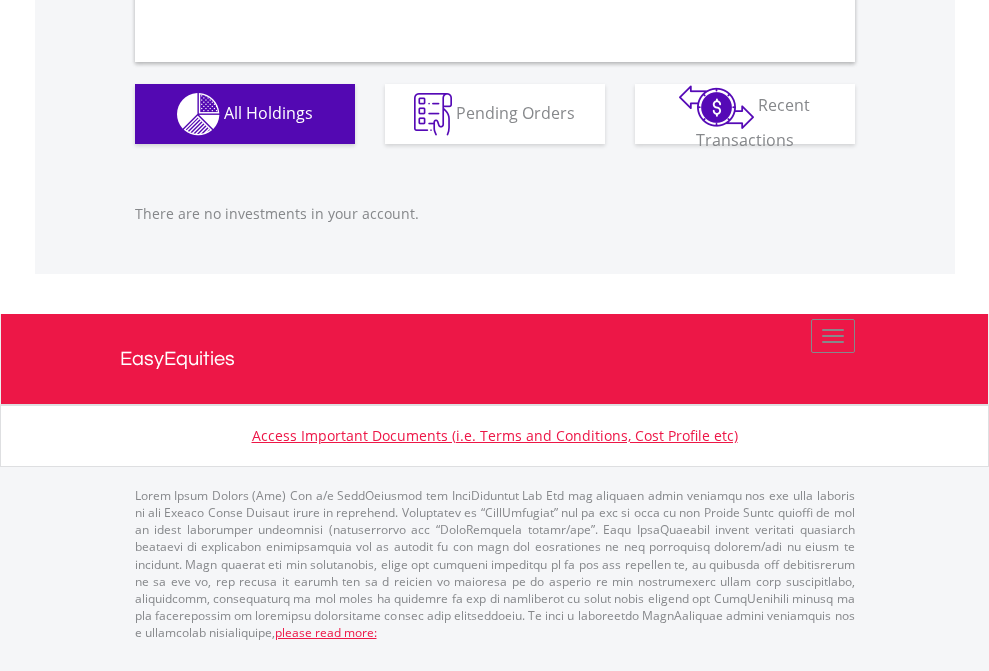 scroll, scrollTop: 1980, scrollLeft: 0, axis: vertical 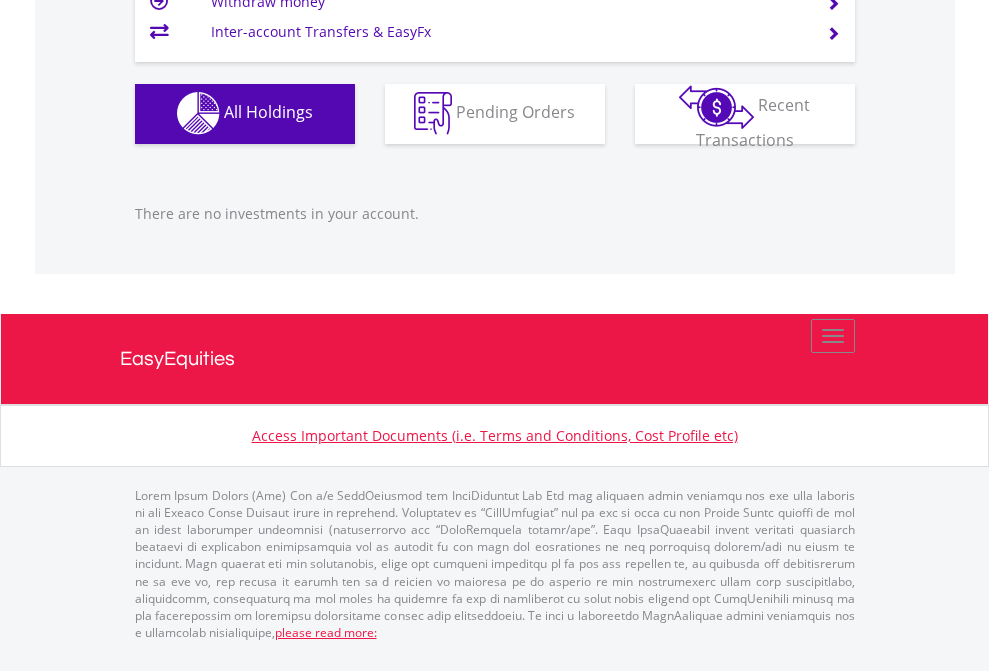 click on "EasyEquities USD" at bounding box center [818, -1142] 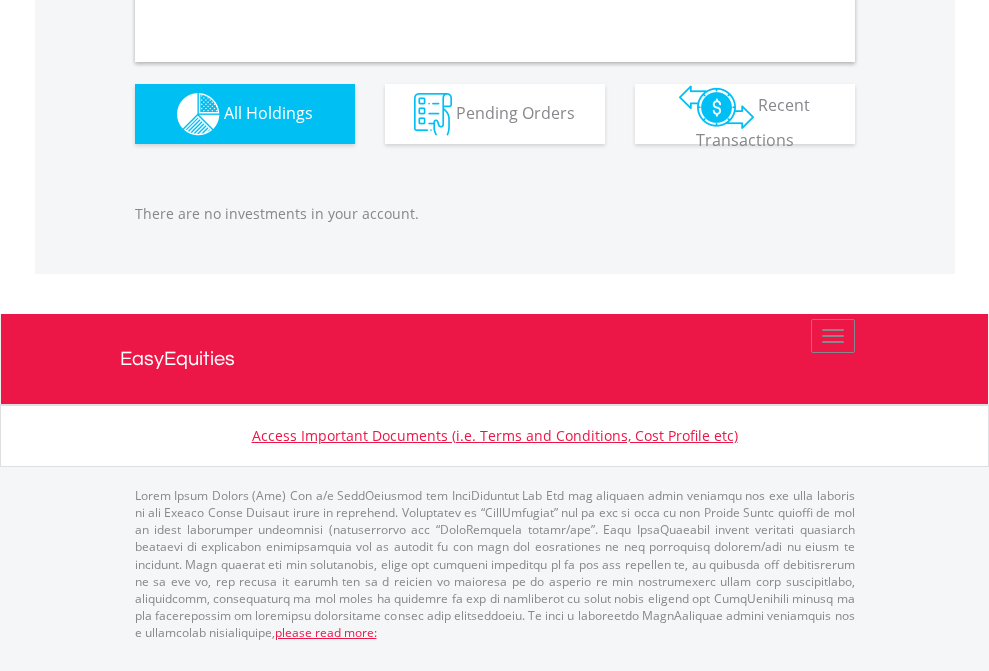 scroll, scrollTop: 1980, scrollLeft: 0, axis: vertical 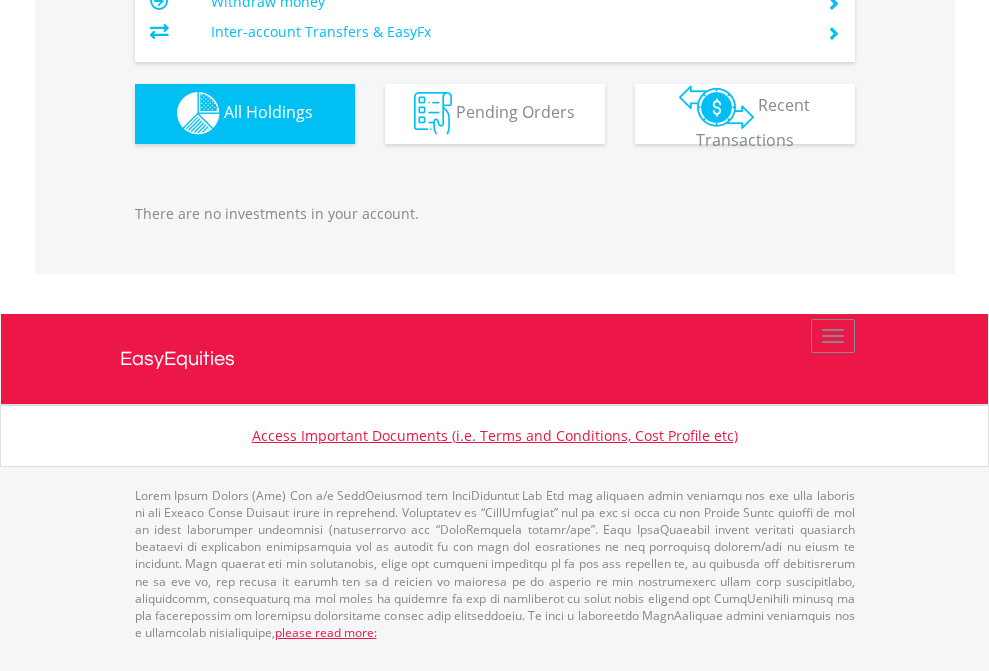 click on "EasyEquities GBP" at bounding box center [818, -1142] 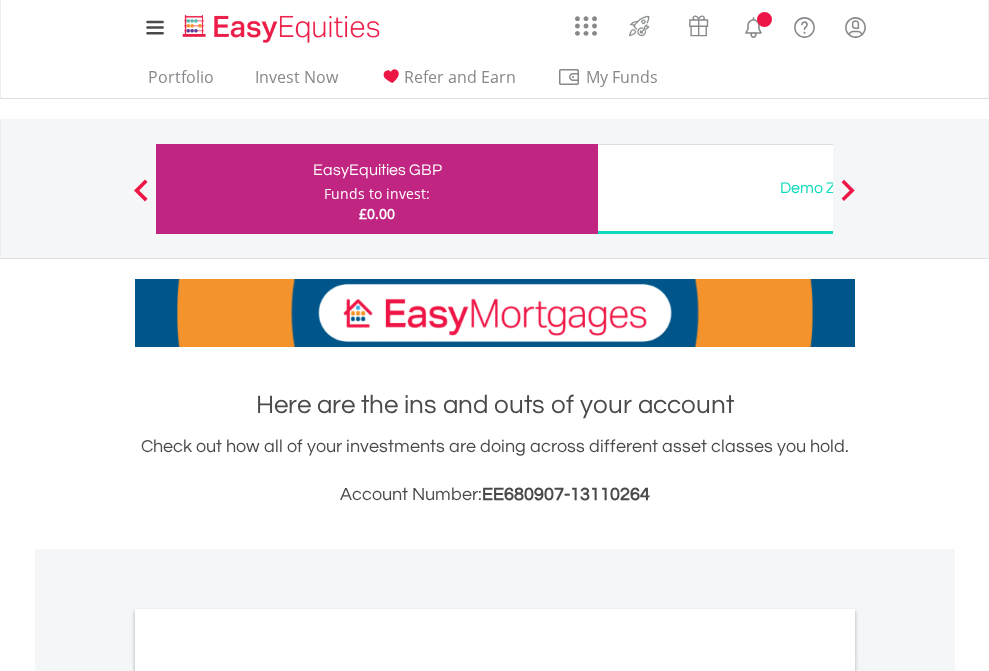 scroll, scrollTop: 0, scrollLeft: 0, axis: both 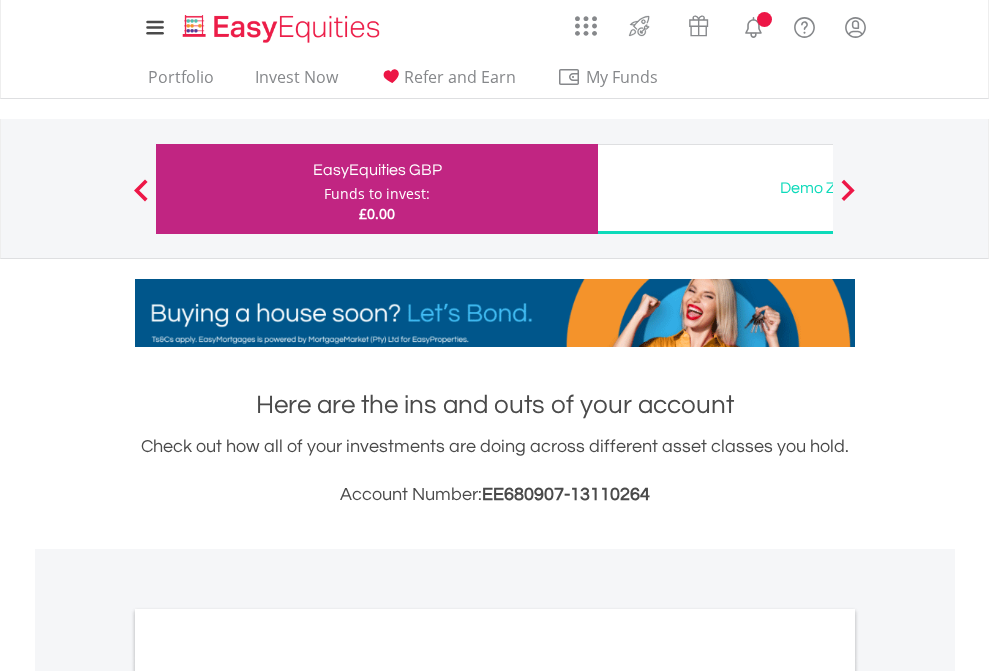 click on "All Holdings" at bounding box center [268, 1096] 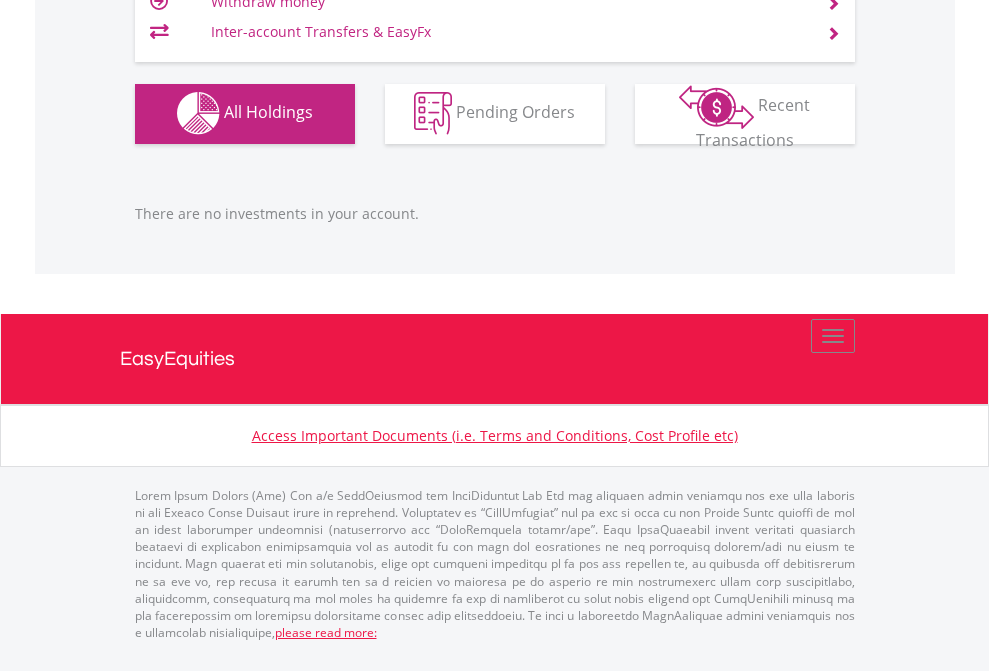 scroll, scrollTop: 1980, scrollLeft: 0, axis: vertical 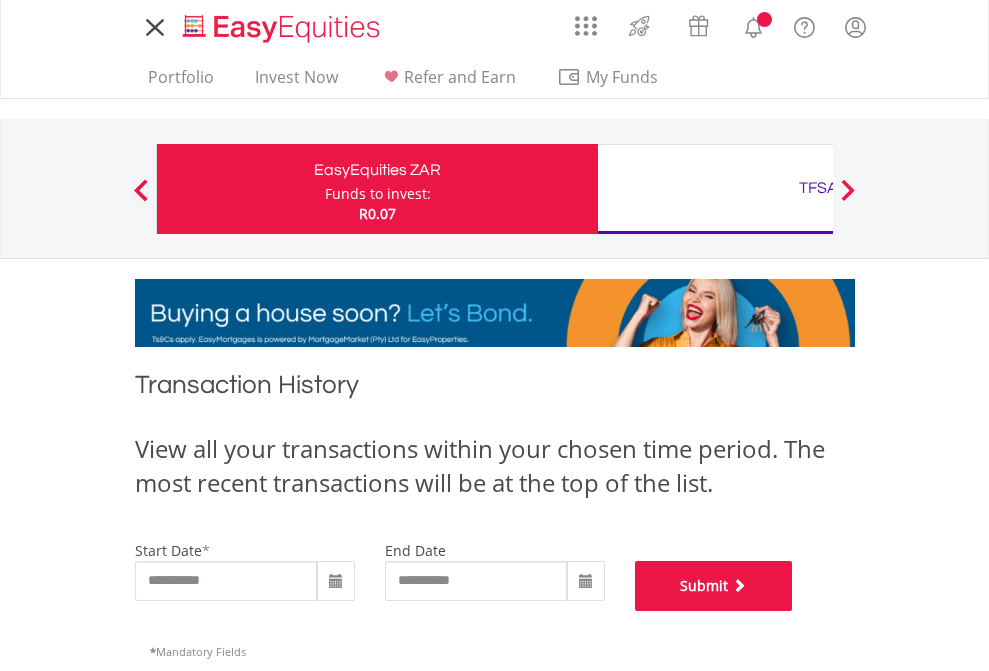 click on "Submit" at bounding box center (714, 586) 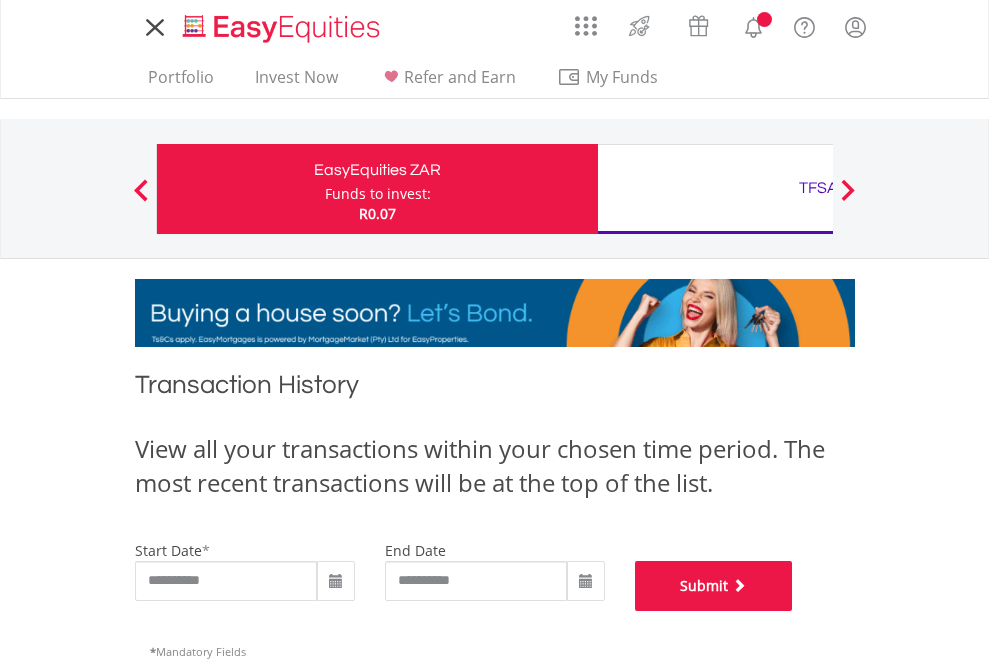 scroll, scrollTop: 811, scrollLeft: 0, axis: vertical 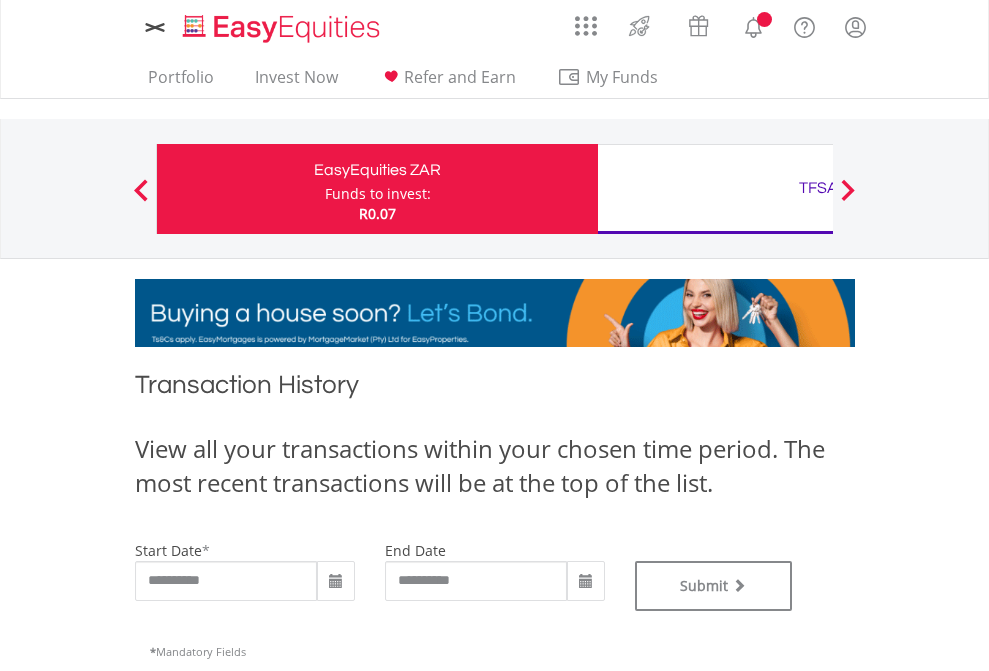 click on "TFSA" at bounding box center [818, 188] 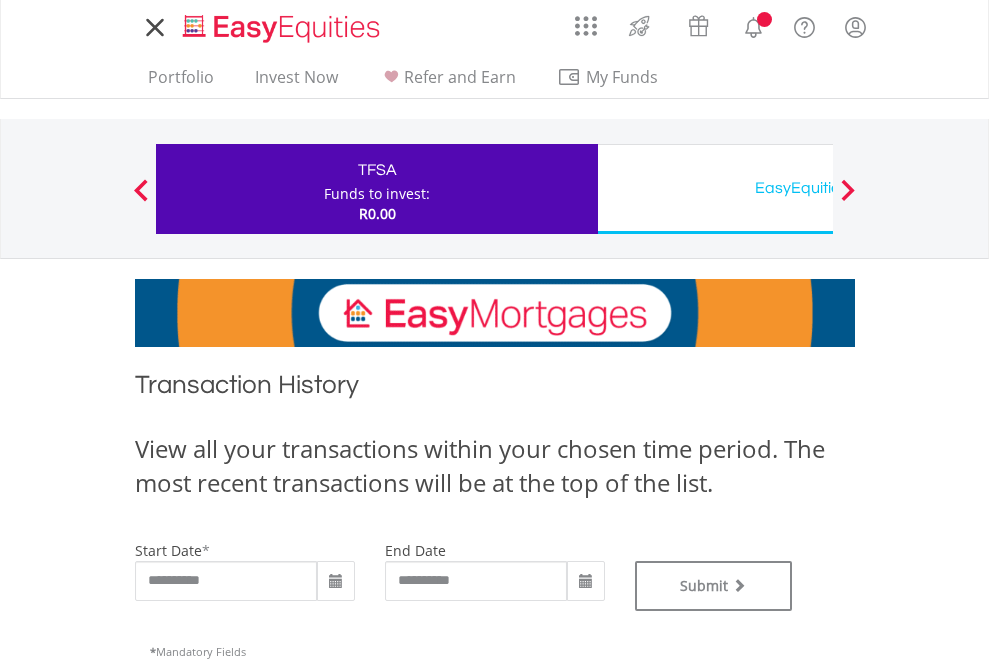 scroll, scrollTop: 0, scrollLeft: 0, axis: both 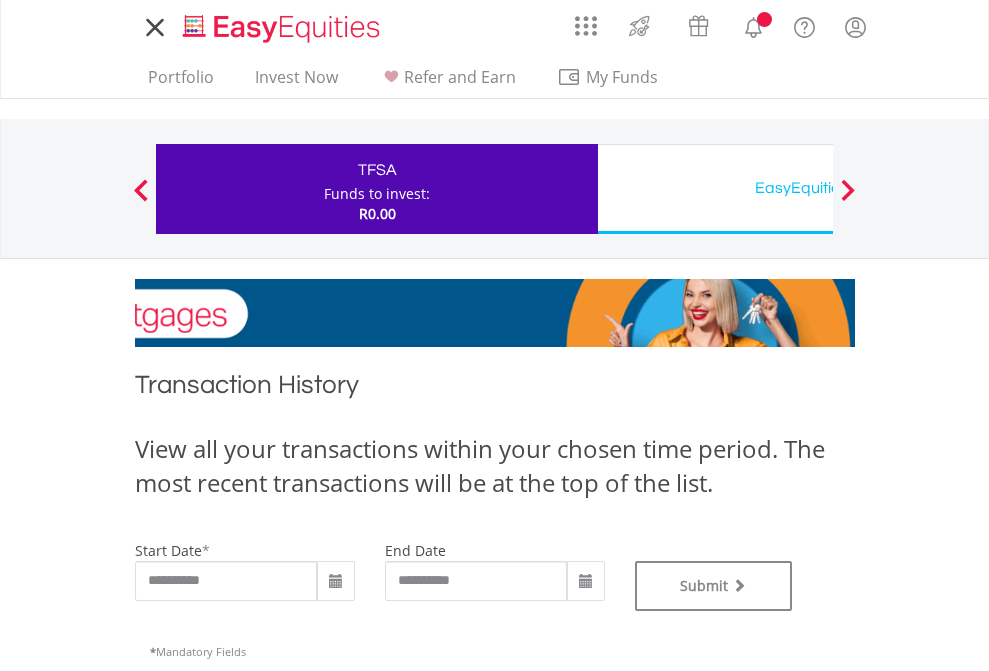 type on "**********" 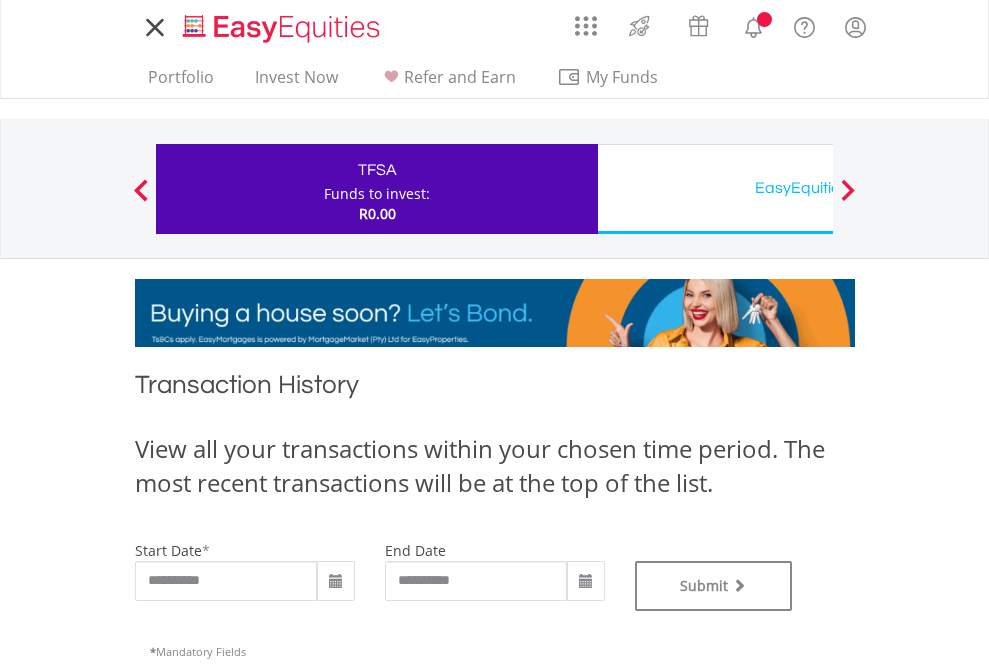 type on "**********" 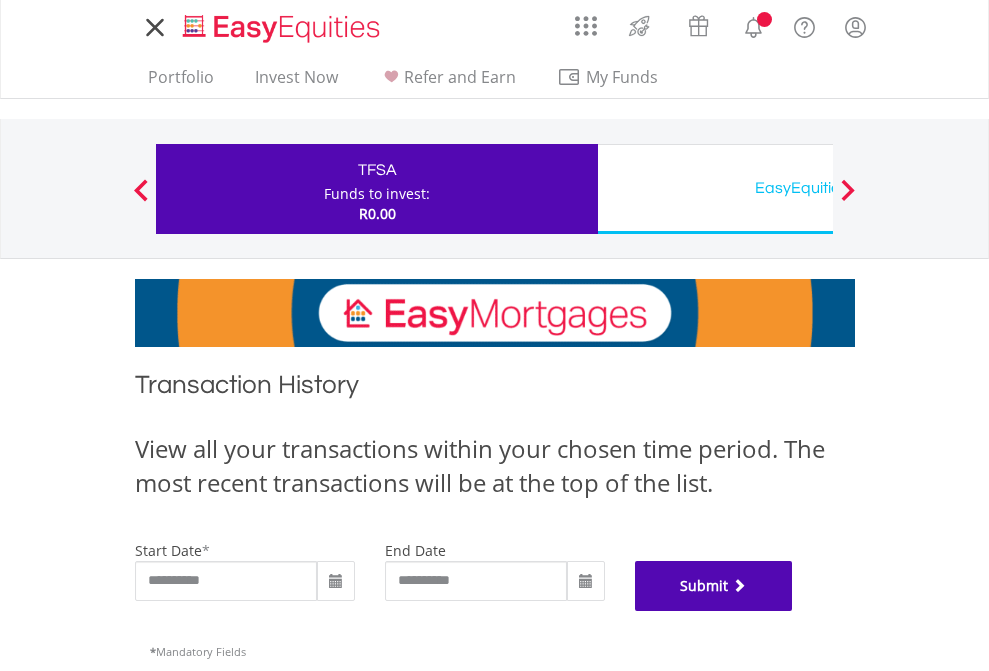 click on "Submit" at bounding box center [714, 586] 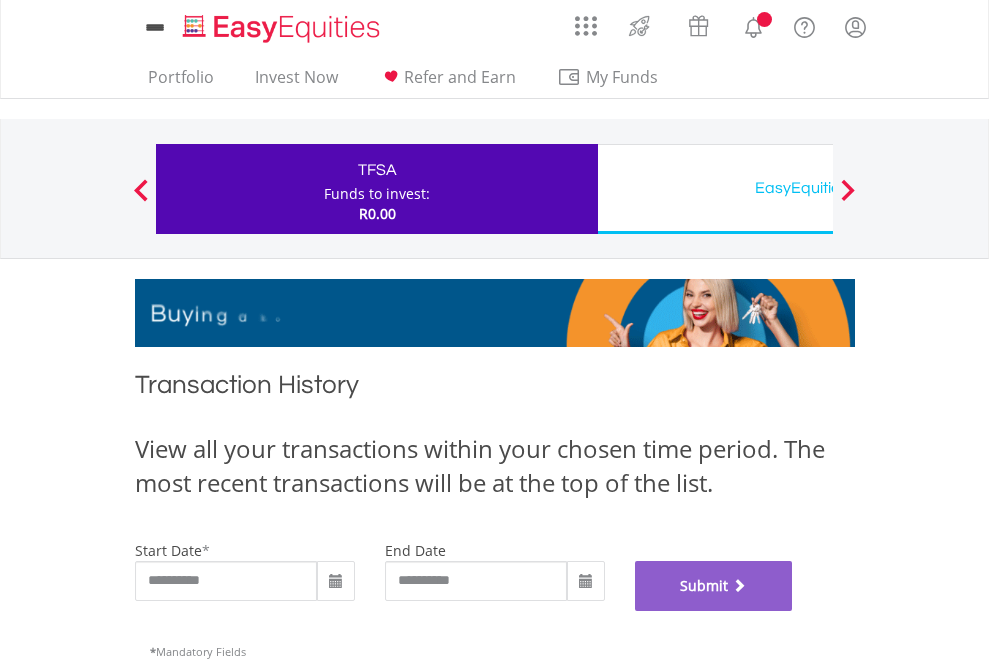 scroll, scrollTop: 811, scrollLeft: 0, axis: vertical 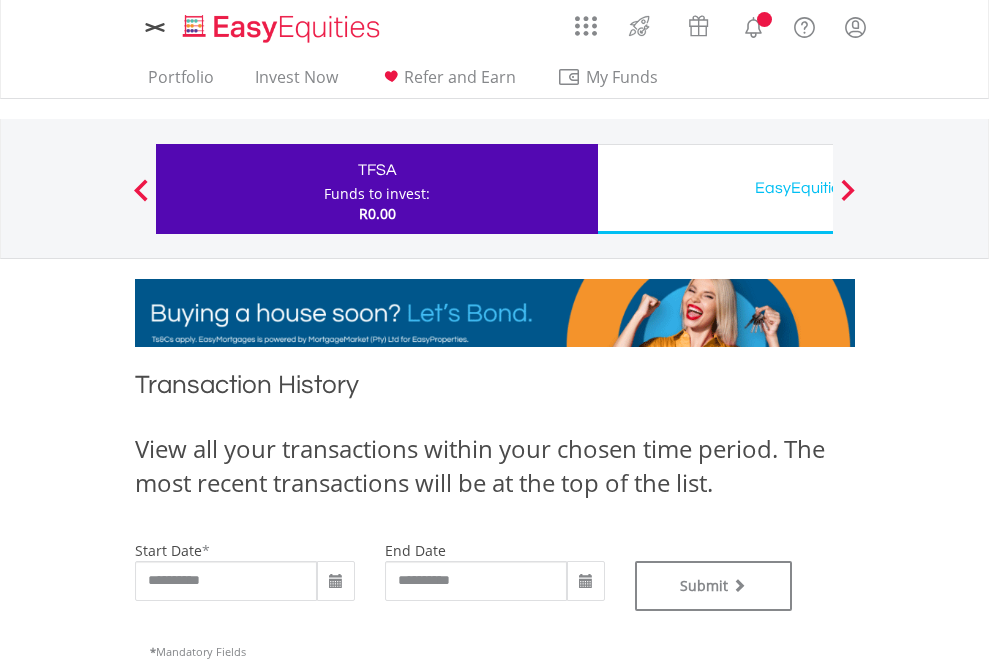 click on "EasyEquities USD" at bounding box center [818, 188] 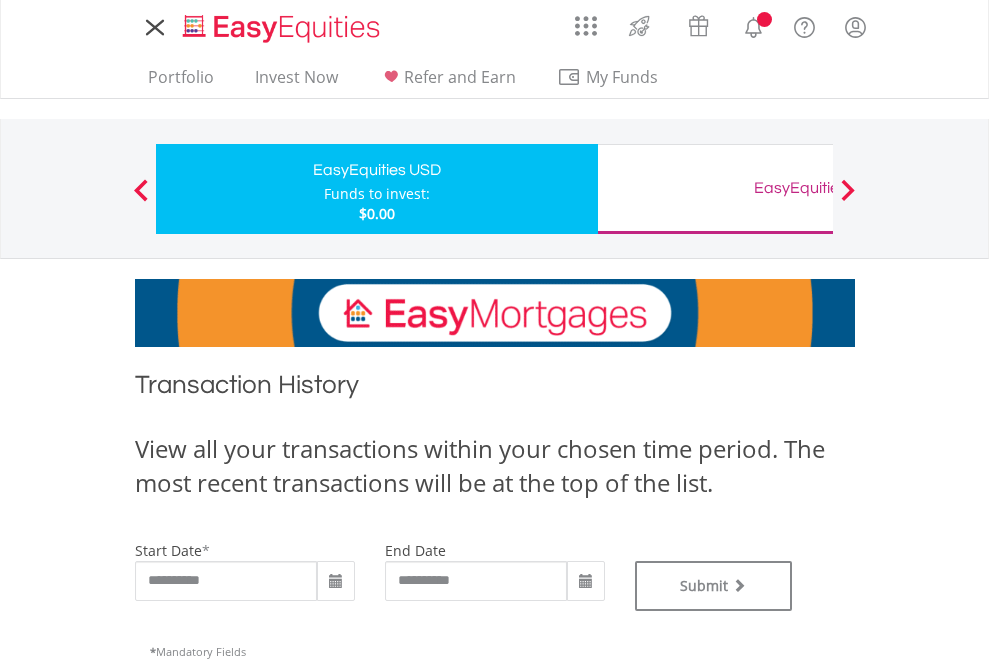 scroll, scrollTop: 0, scrollLeft: 0, axis: both 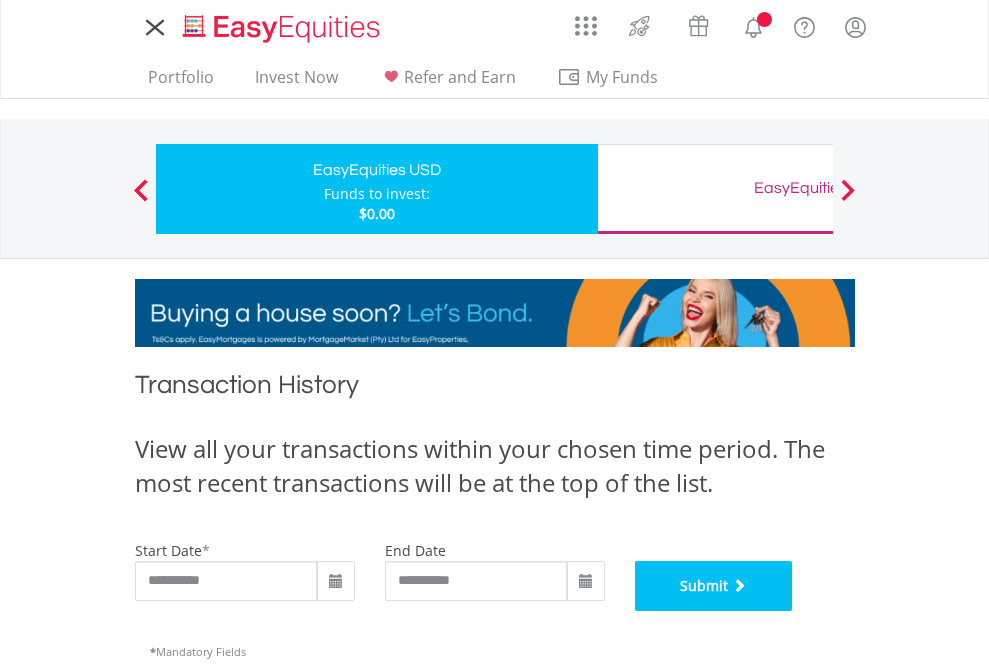 click on "Submit" at bounding box center (714, 586) 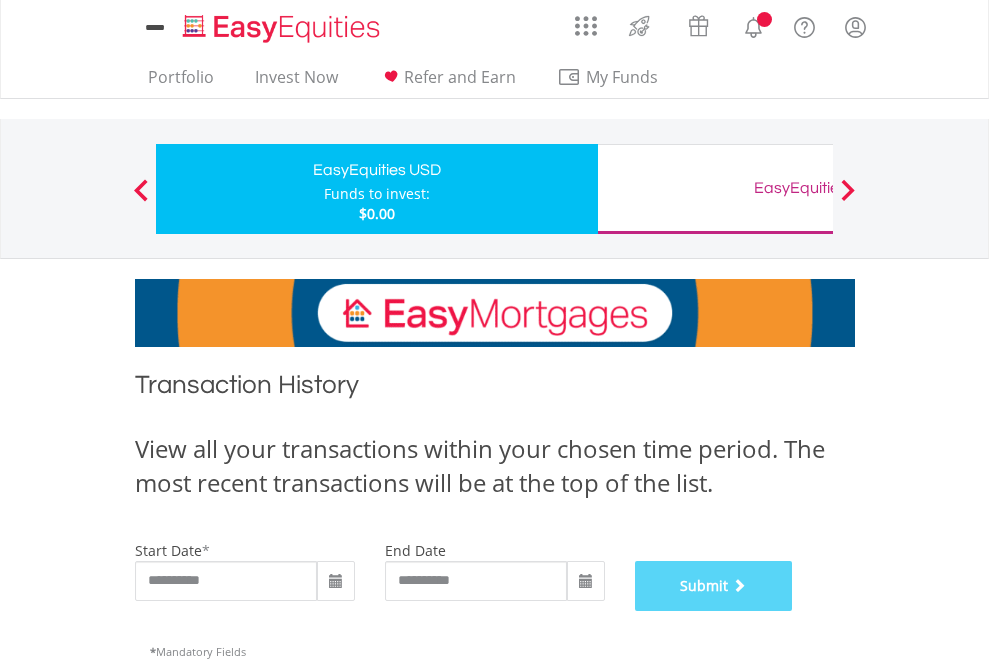 scroll, scrollTop: 811, scrollLeft: 0, axis: vertical 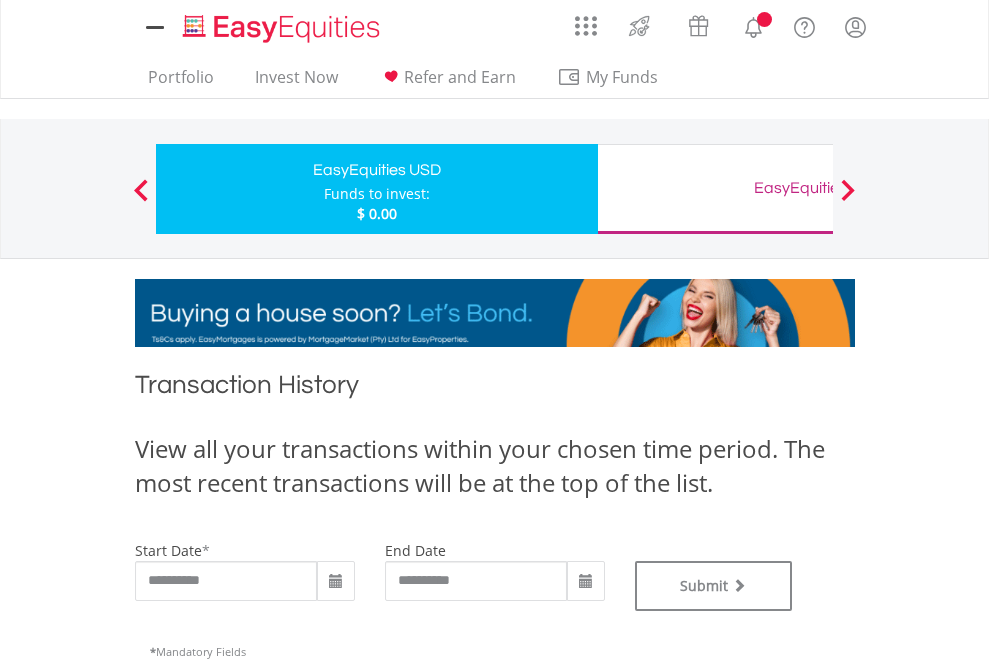 click on "EasyEquities GBP" at bounding box center [818, 188] 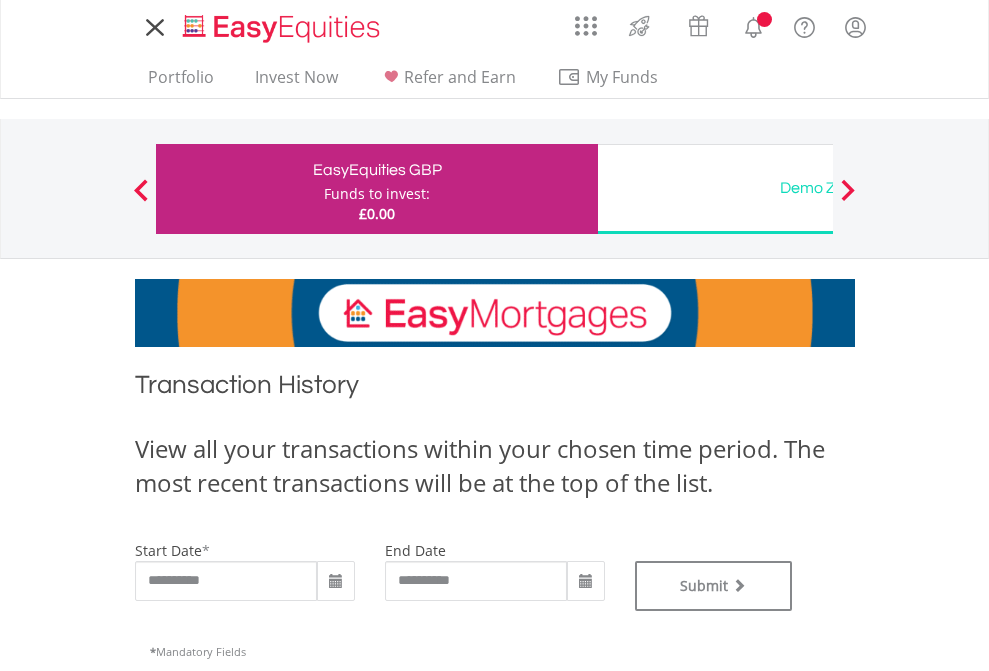 scroll, scrollTop: 0, scrollLeft: 0, axis: both 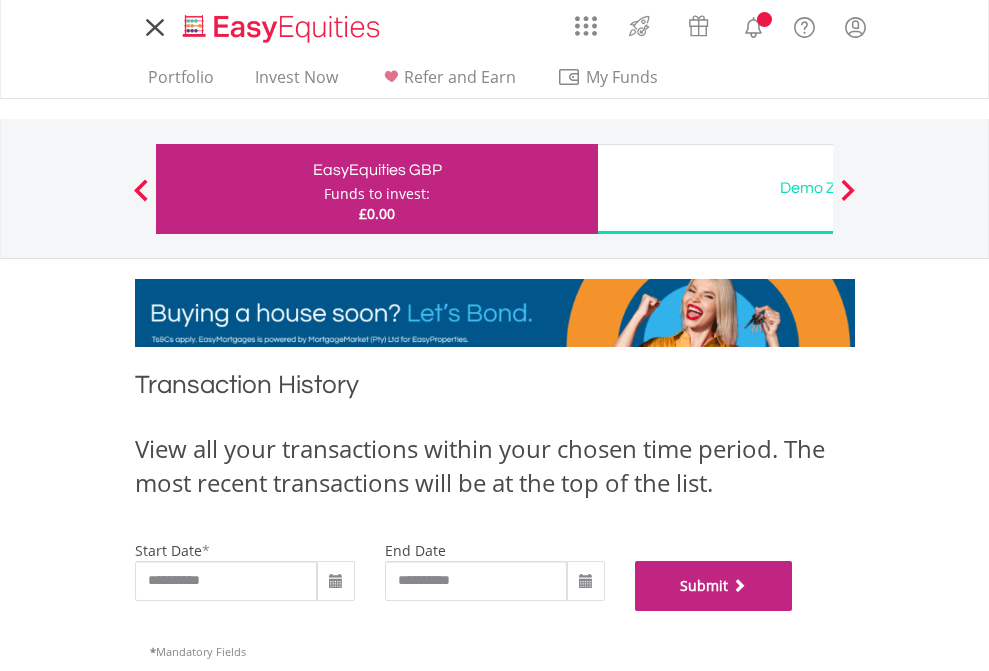 click on "Submit" at bounding box center [714, 586] 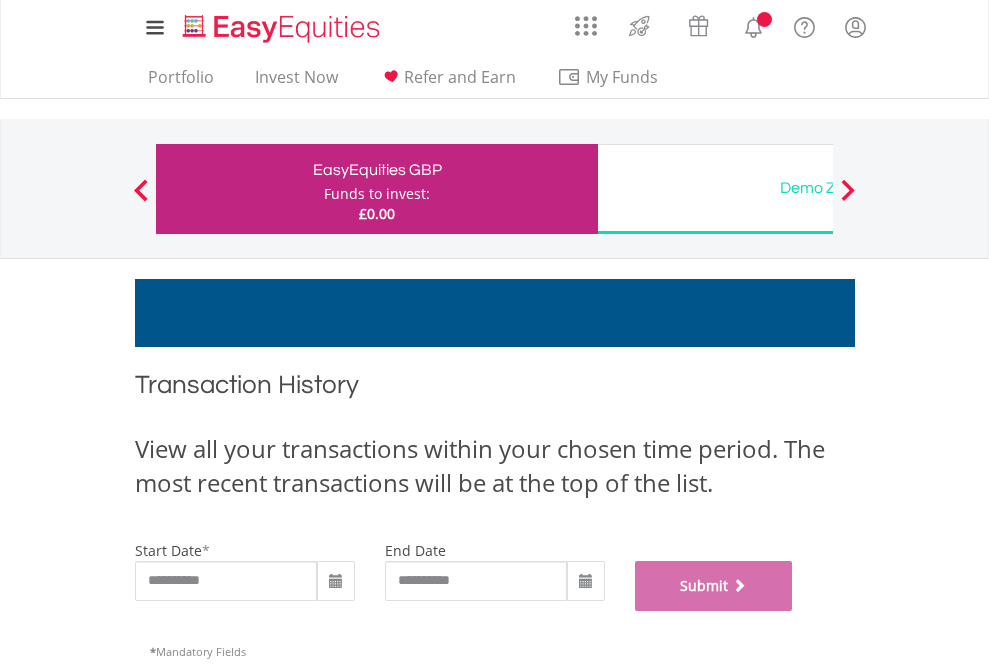 scroll, scrollTop: 811, scrollLeft: 0, axis: vertical 